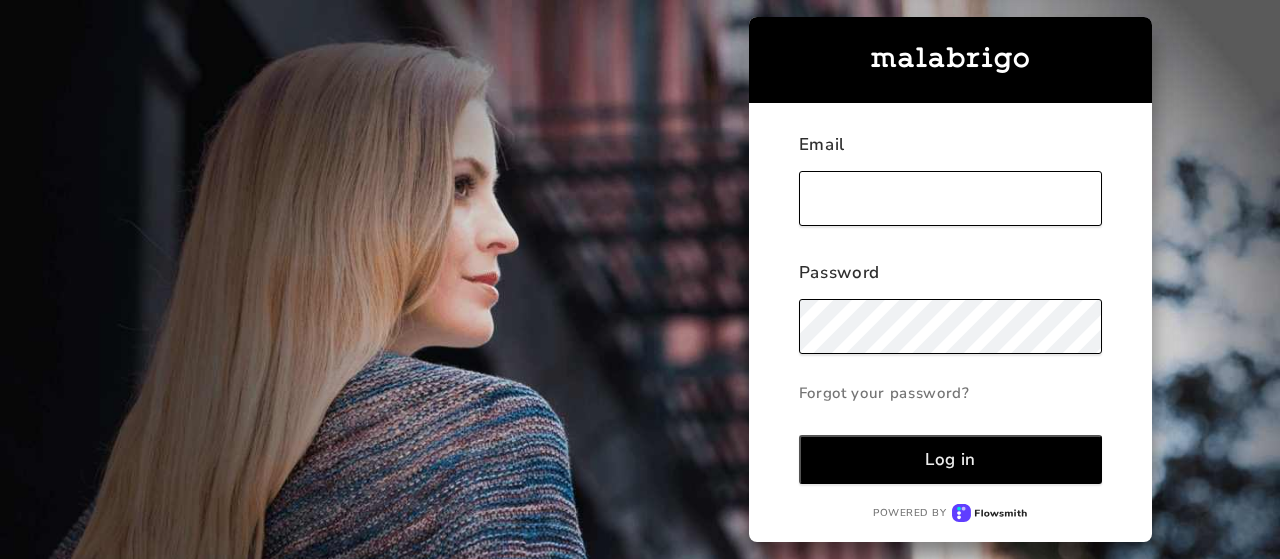 scroll, scrollTop: 0, scrollLeft: 0, axis: both 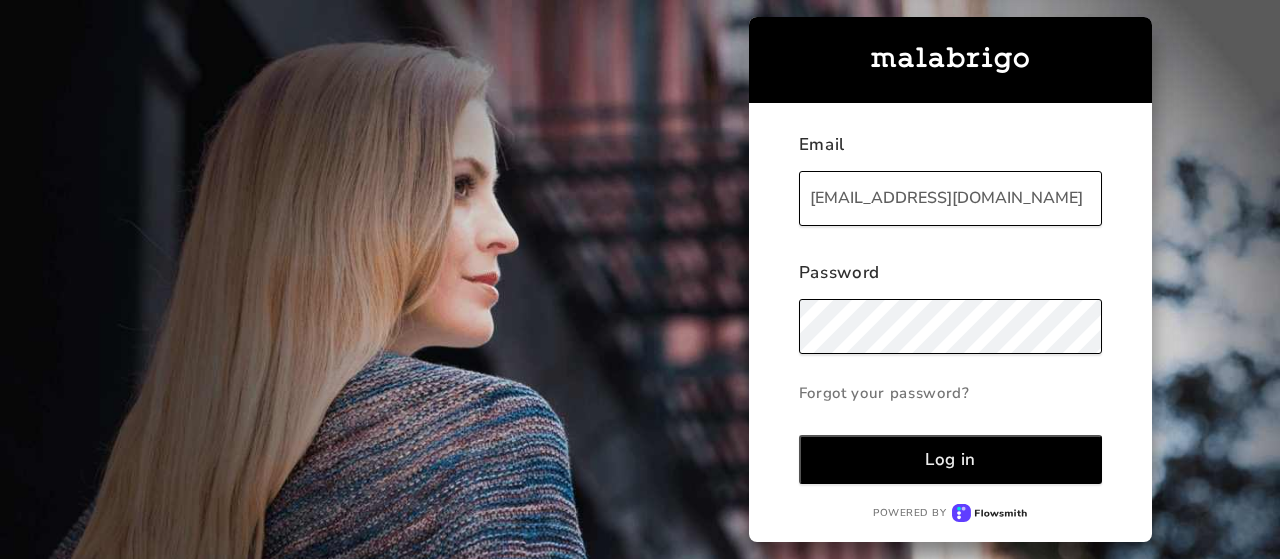 type on "[EMAIL_ADDRESS][DOMAIN_NAME]" 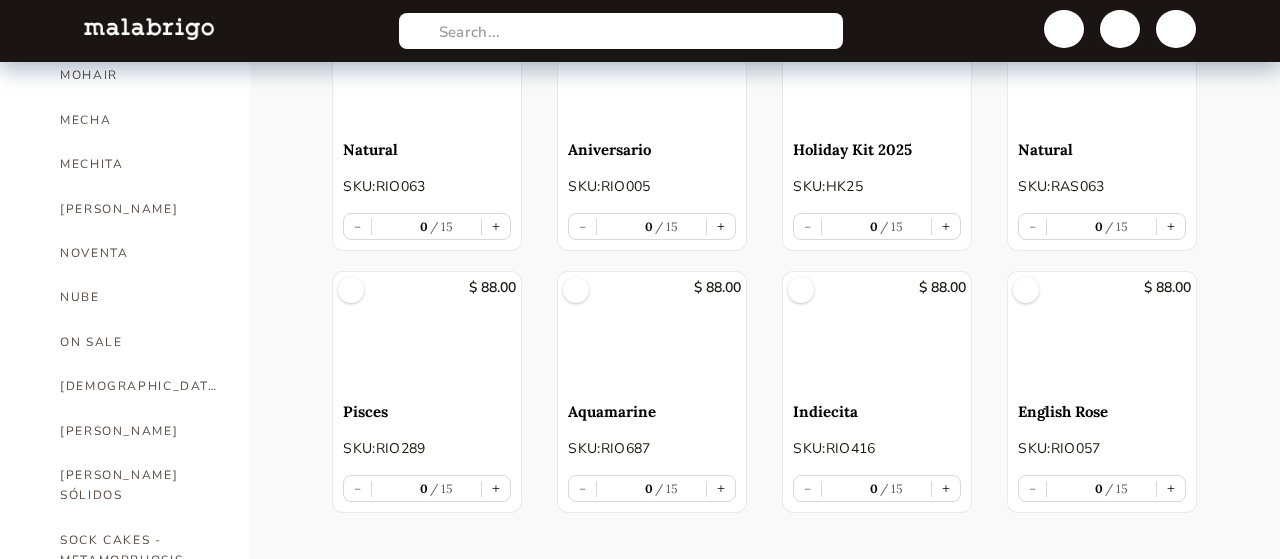 scroll, scrollTop: 871, scrollLeft: 0, axis: vertical 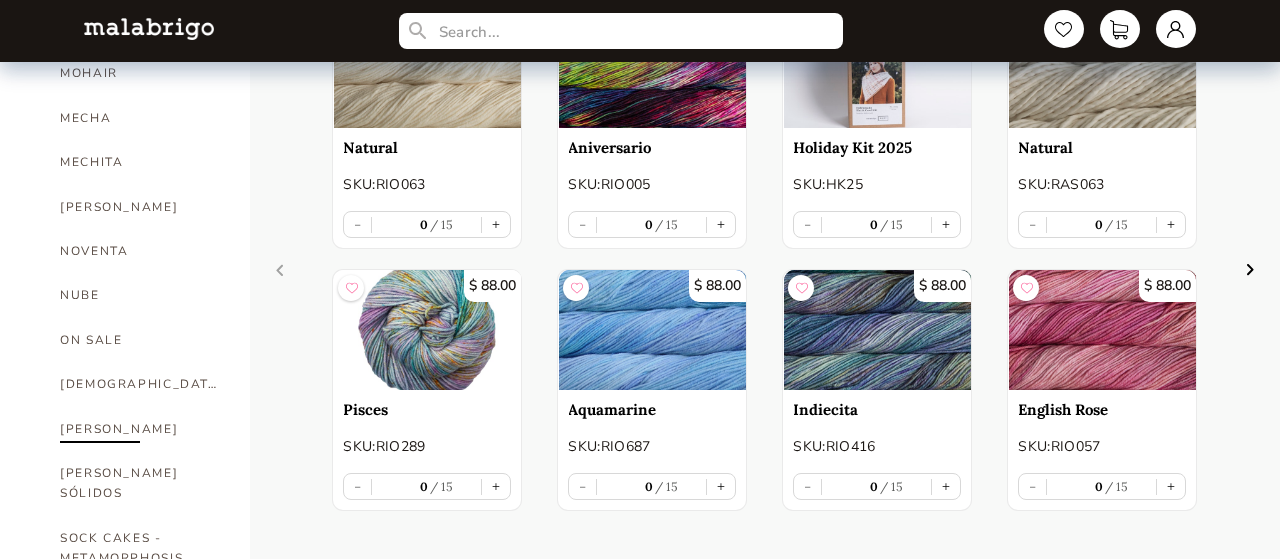 click on "[PERSON_NAME]" at bounding box center [140, 429] 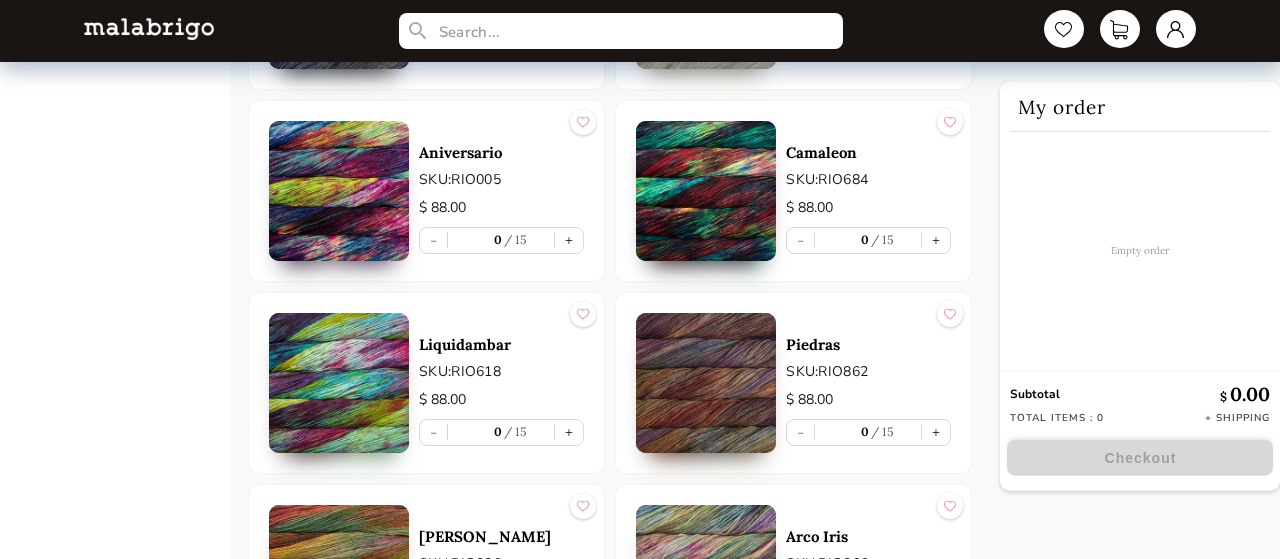 scroll, scrollTop: 8619, scrollLeft: 0, axis: vertical 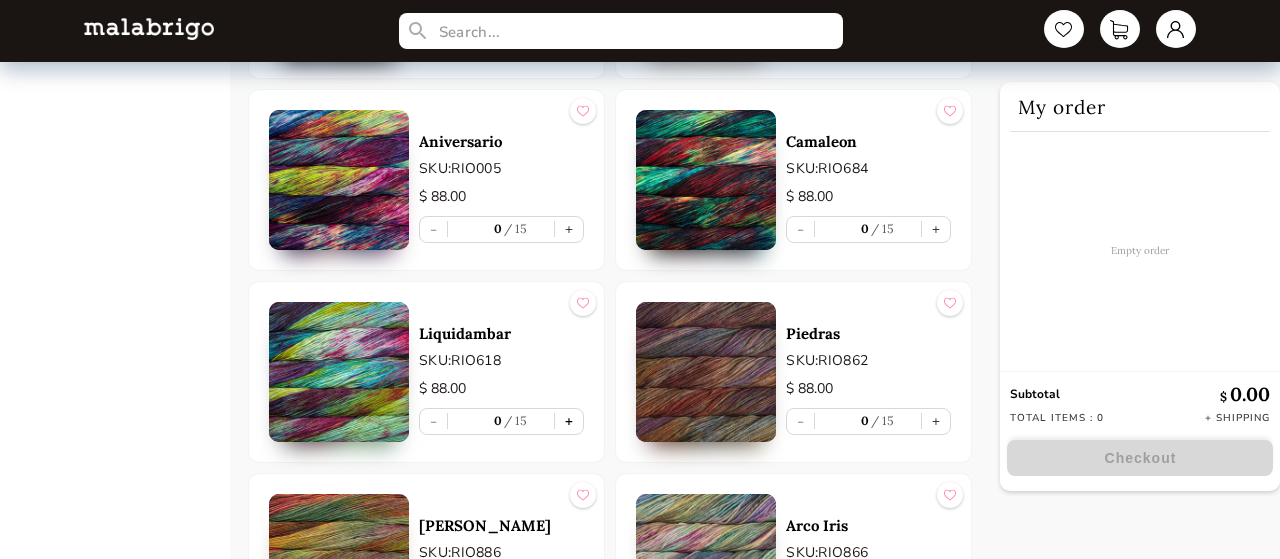 click on "+" at bounding box center (569, 421) 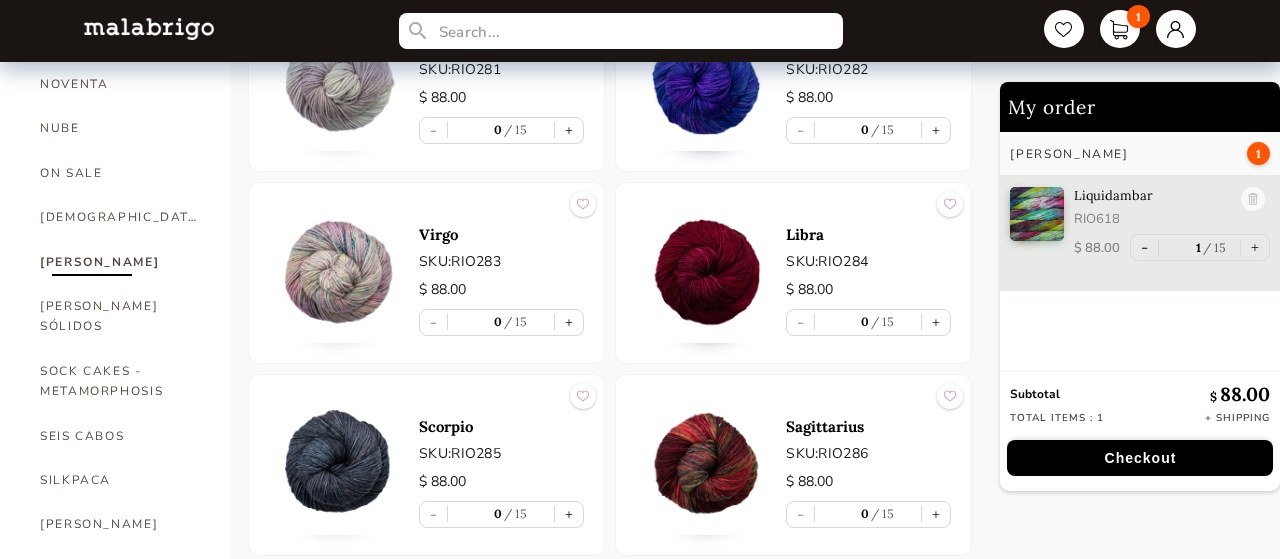 scroll, scrollTop: 1039, scrollLeft: 0, axis: vertical 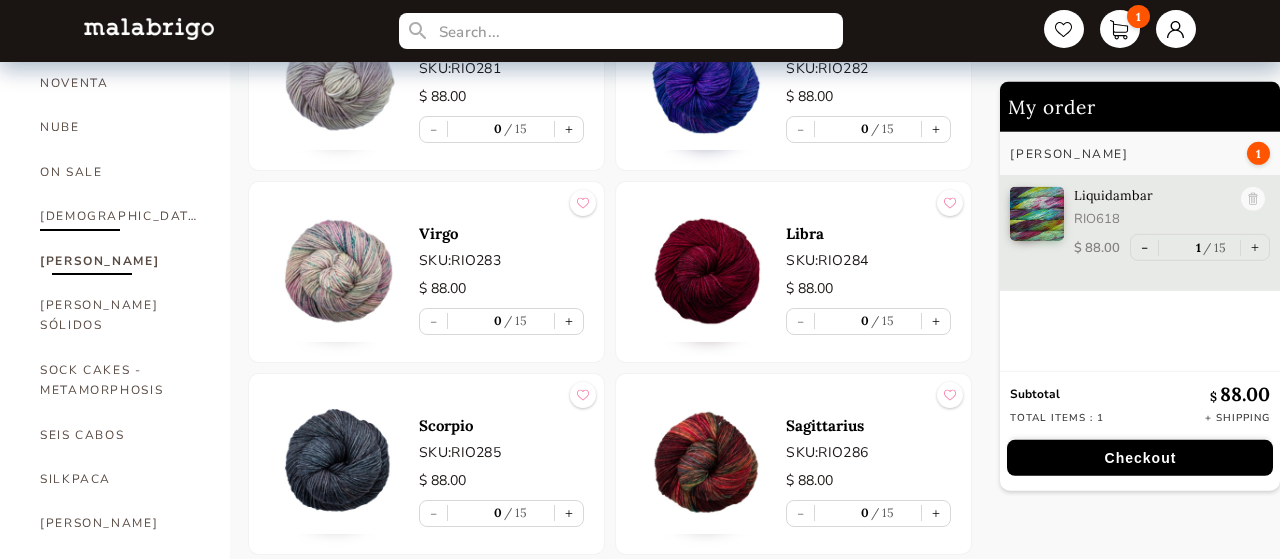 click on "[DEMOGRAPHIC_DATA]" at bounding box center (120, 216) 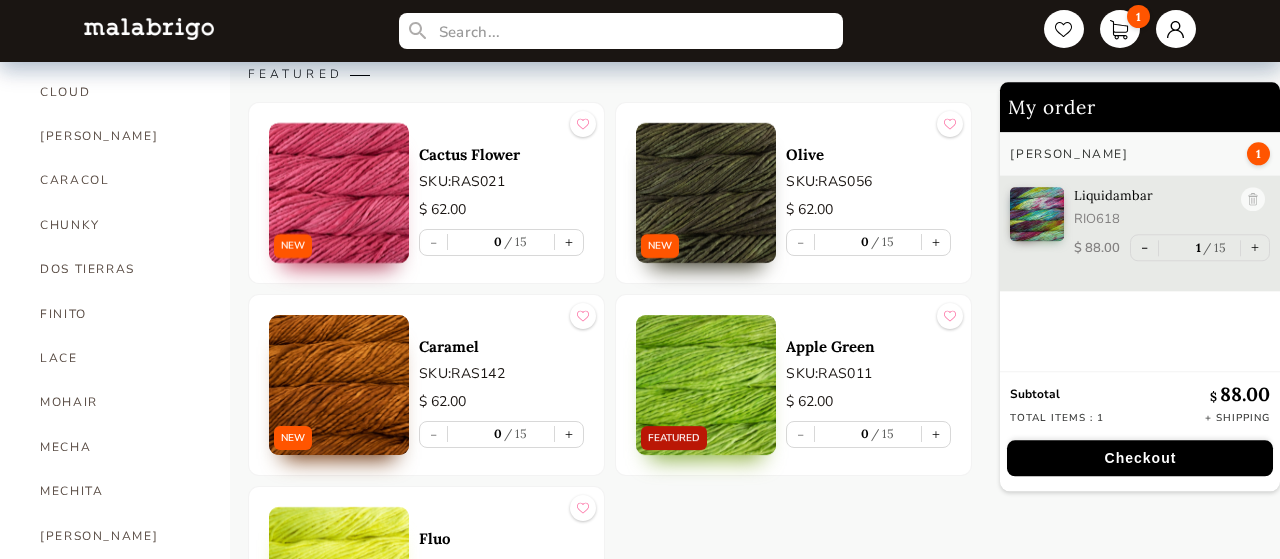 scroll, scrollTop: 534, scrollLeft: 0, axis: vertical 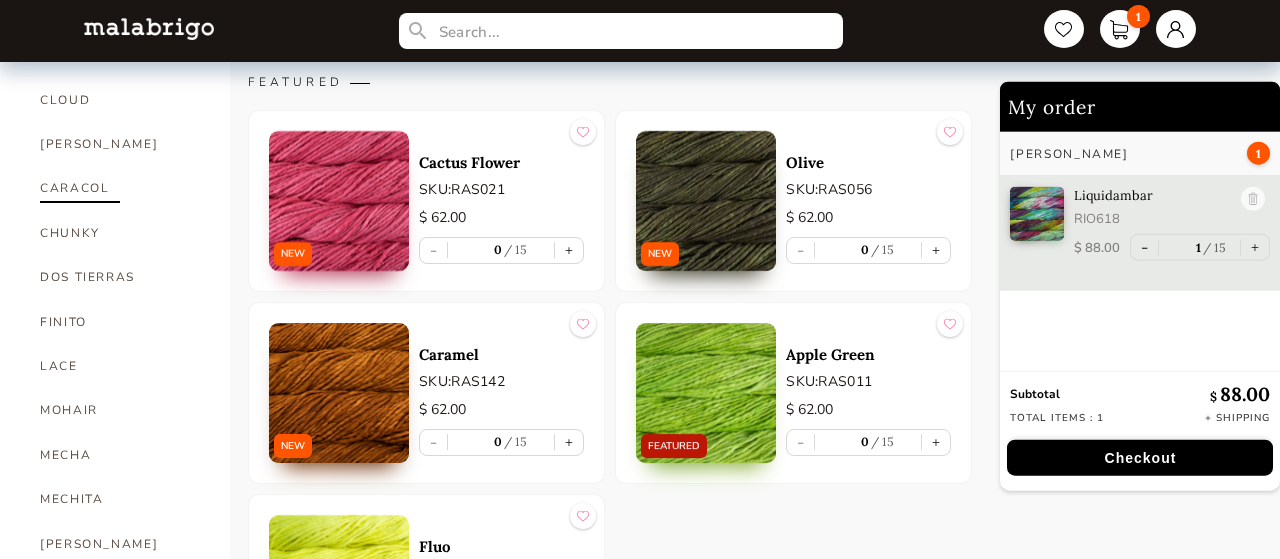 click on "CARACOL" at bounding box center [120, 188] 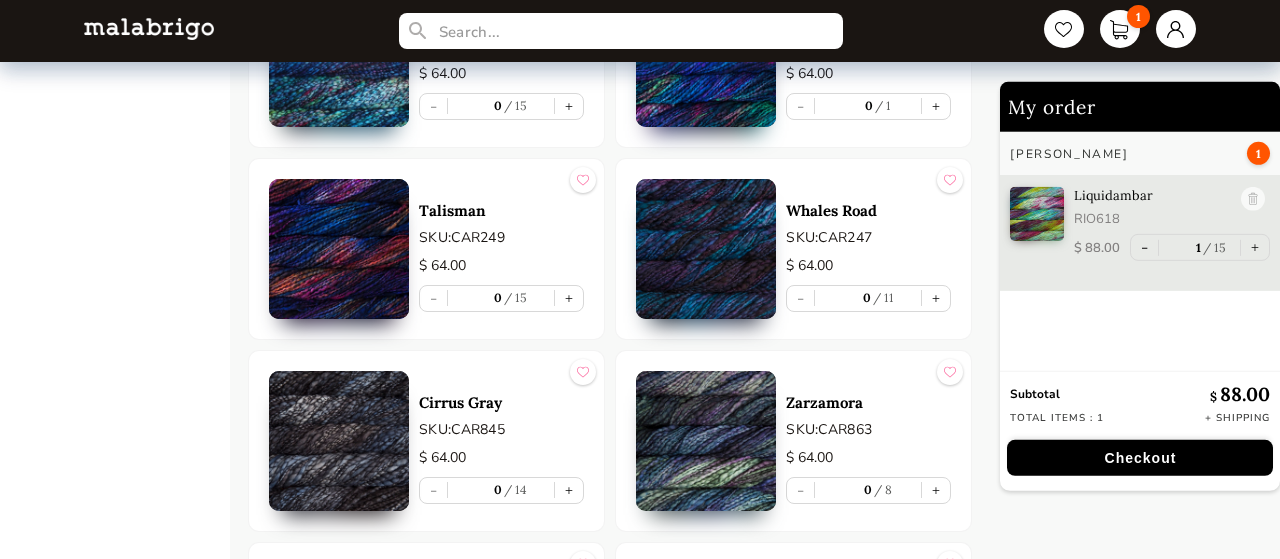 scroll, scrollTop: 2355, scrollLeft: 0, axis: vertical 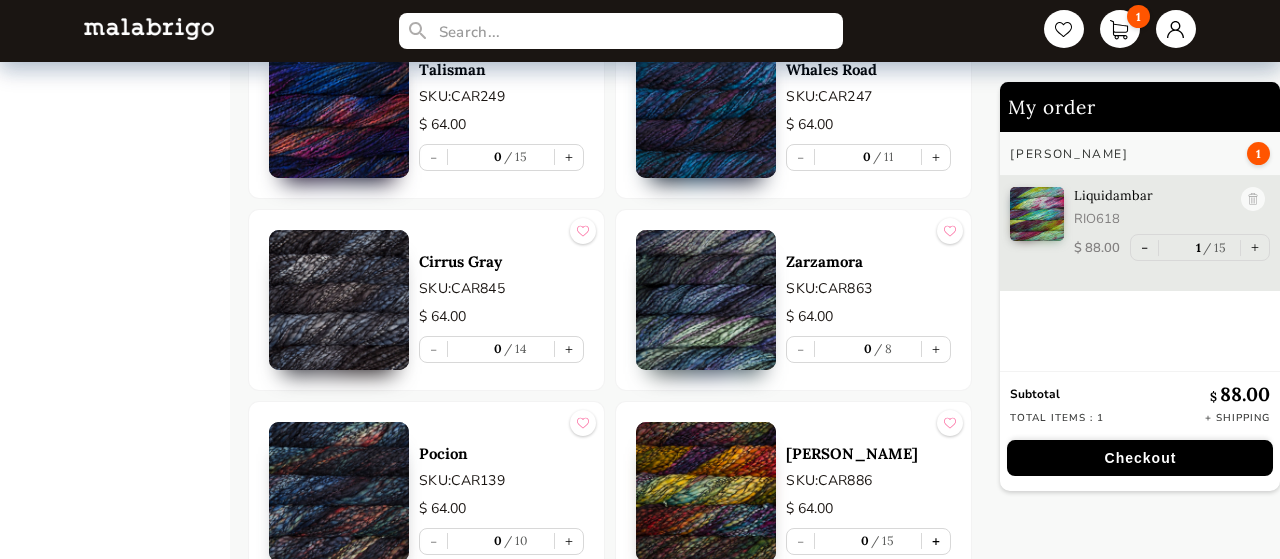click on "+" at bounding box center [936, 541] 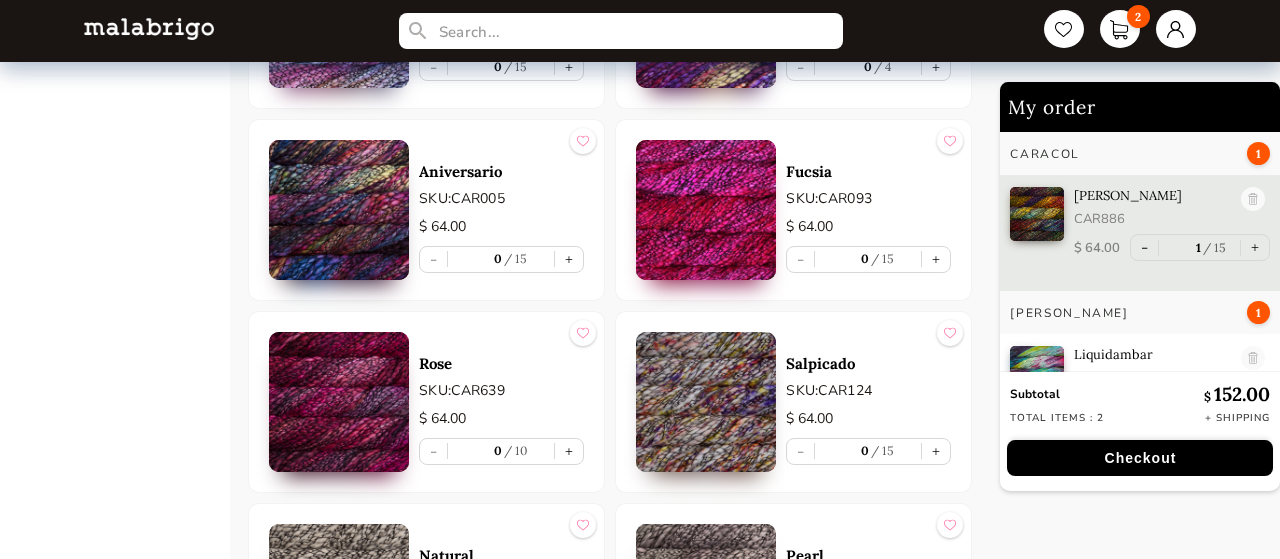 scroll, scrollTop: 3218, scrollLeft: 0, axis: vertical 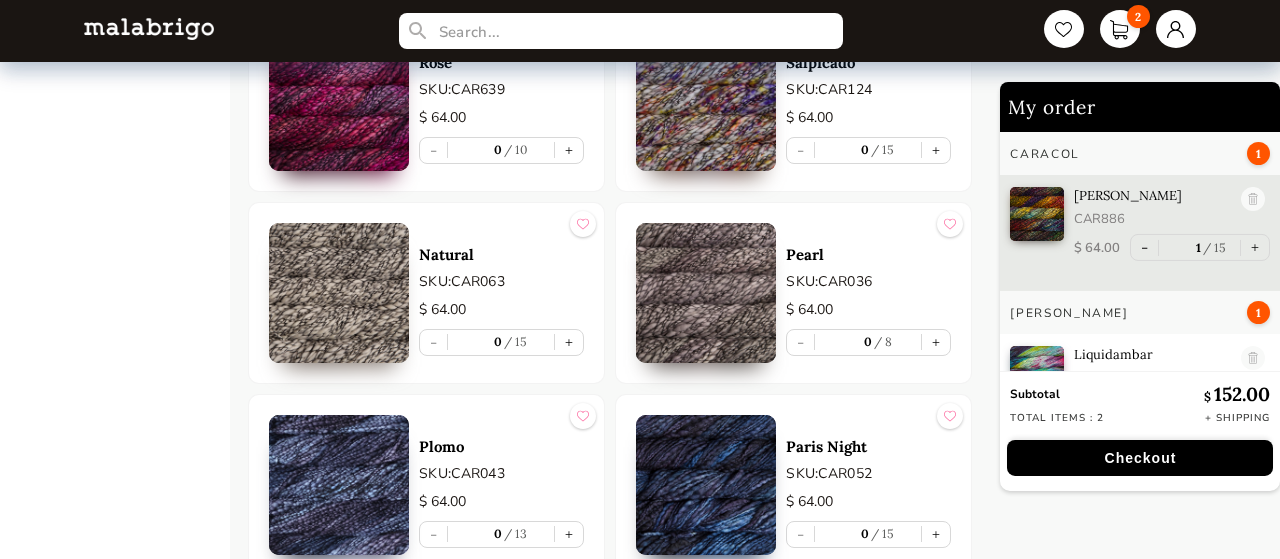 click on "Pearl SKU:  CAR036 $   64.00 - 0 8 +" at bounding box center (793, 293) 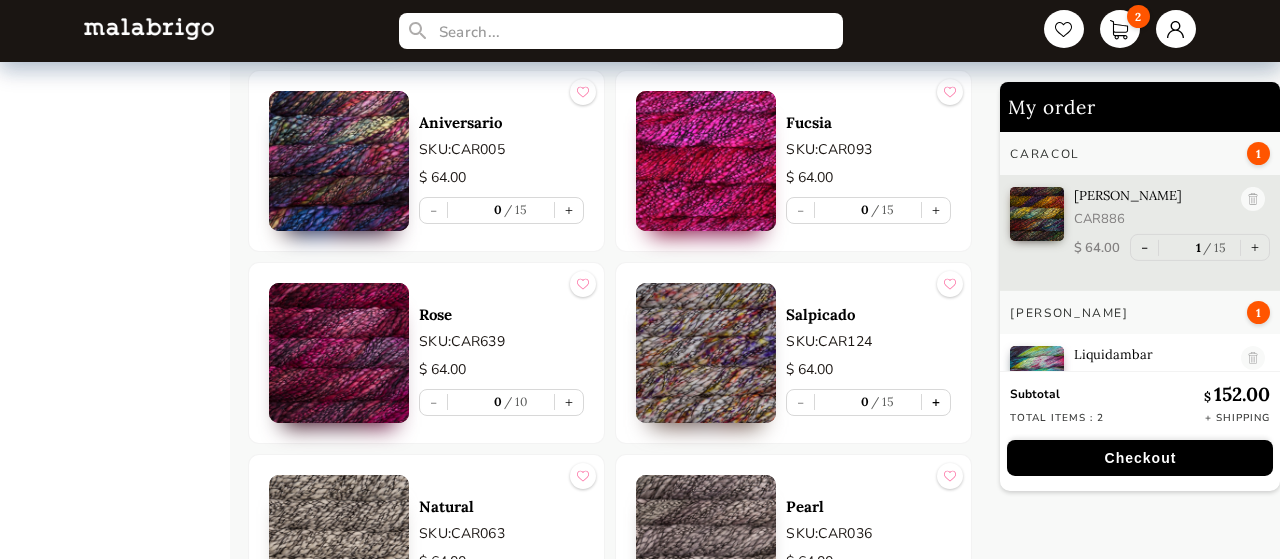 click on "+" at bounding box center [936, 402] 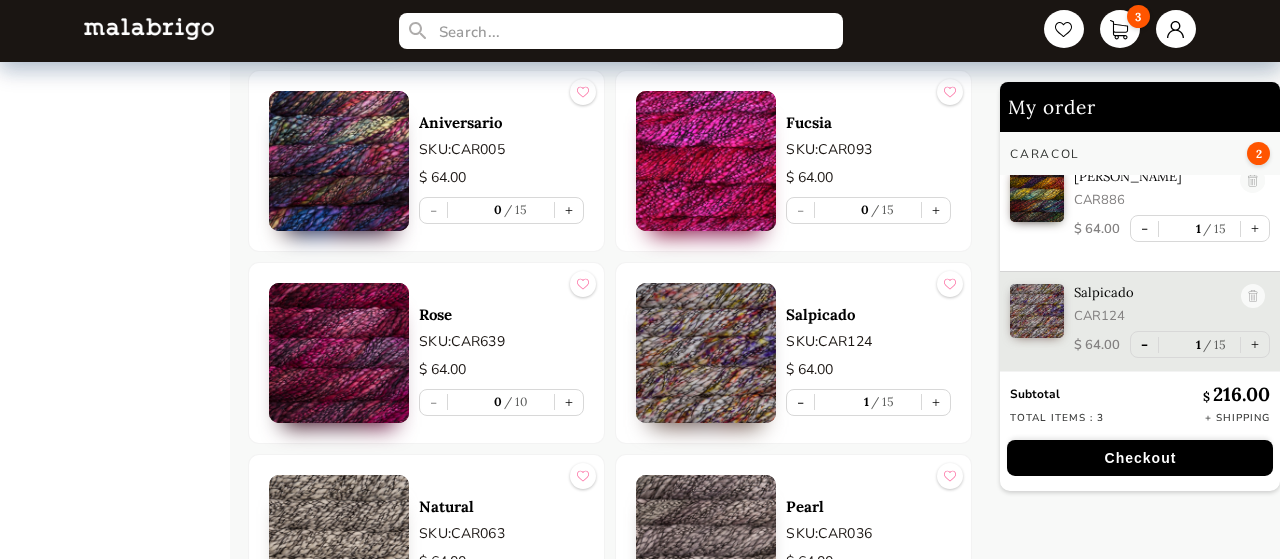 scroll, scrollTop: 0, scrollLeft: 0, axis: both 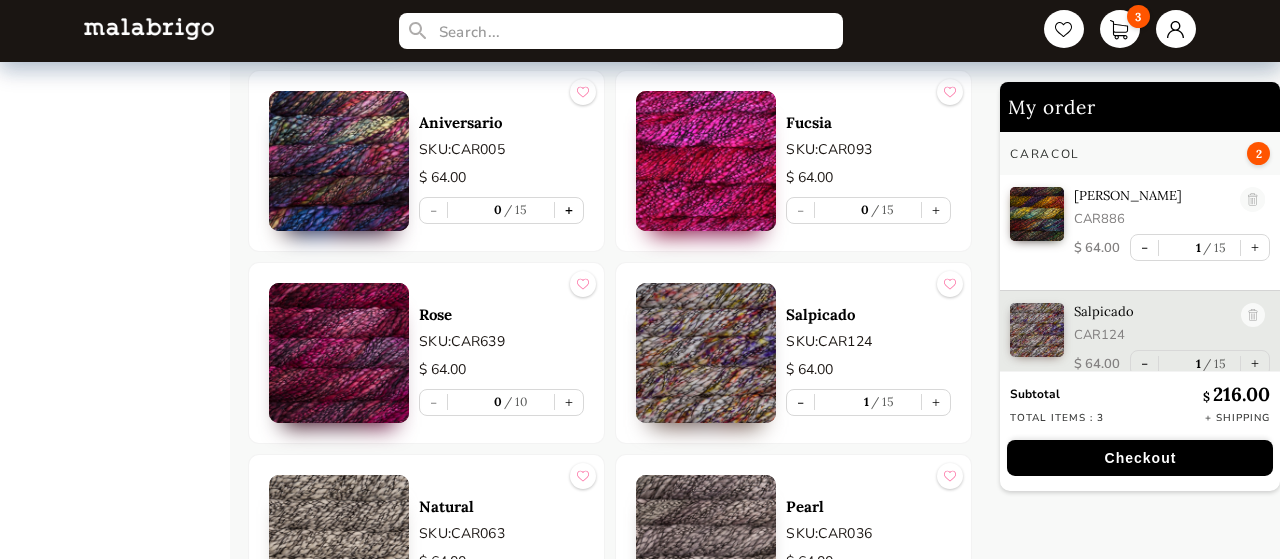 click on "+" at bounding box center (569, 210) 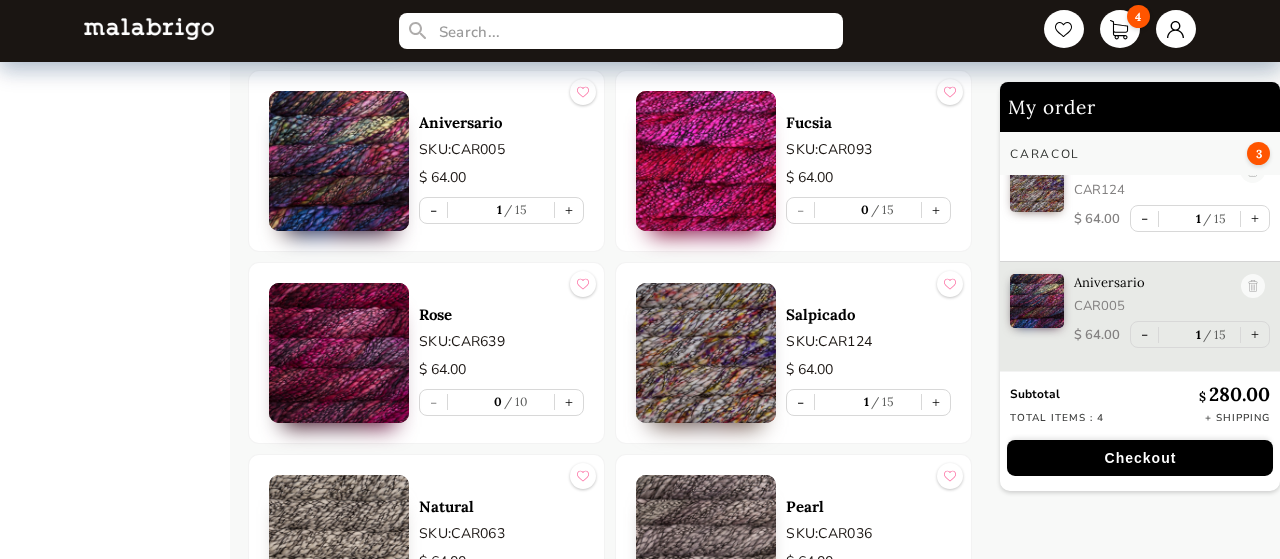 scroll, scrollTop: 0, scrollLeft: 0, axis: both 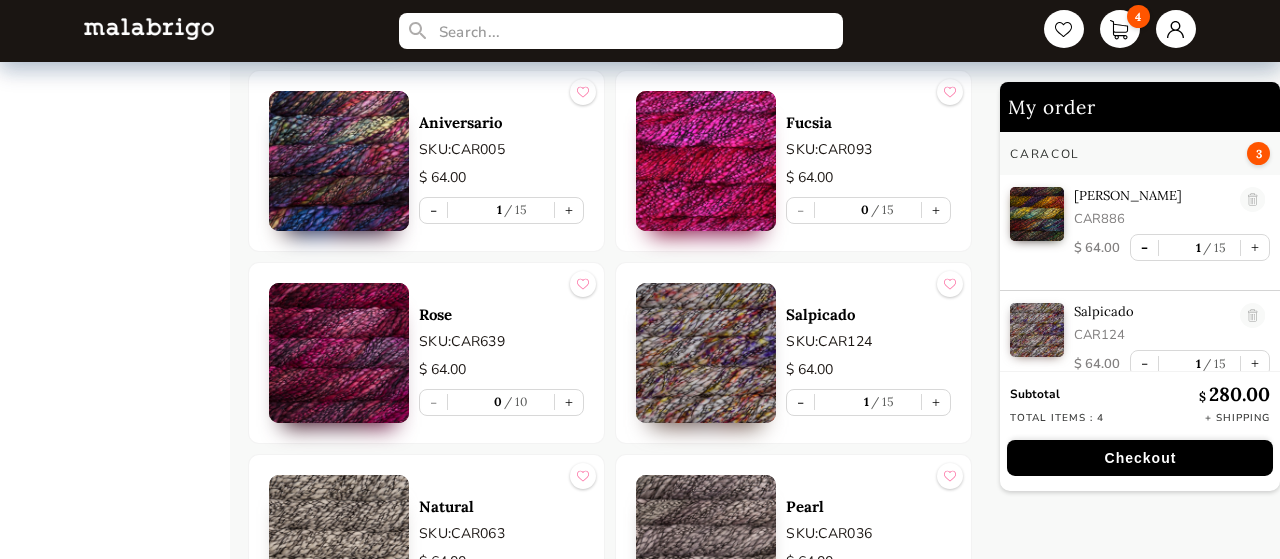click on "-" at bounding box center (1144, 247) 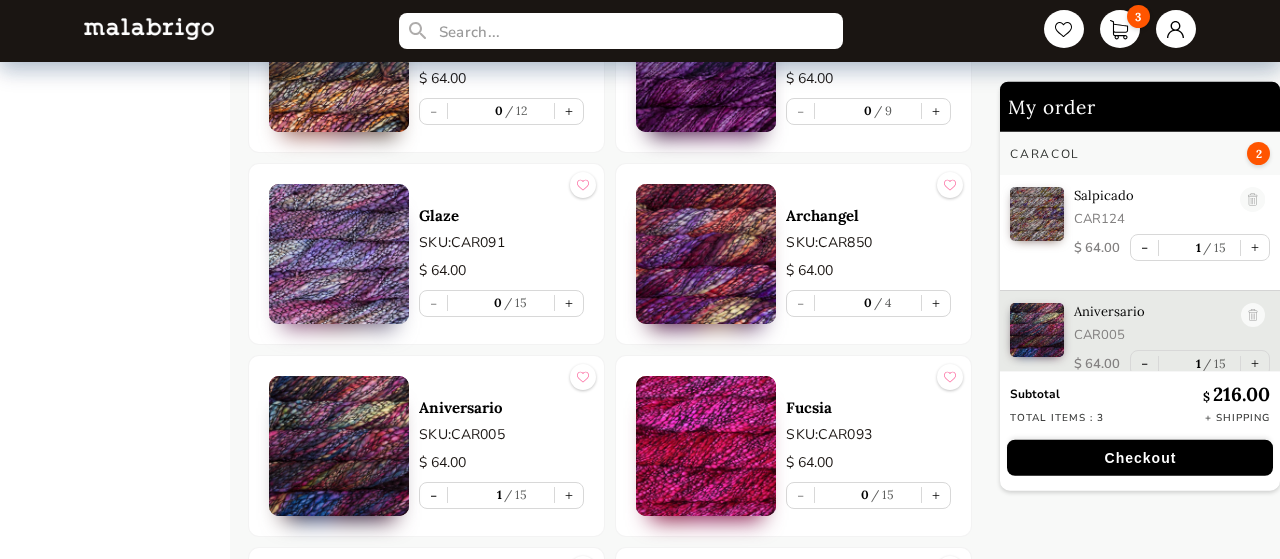 scroll, scrollTop: 2986, scrollLeft: 0, axis: vertical 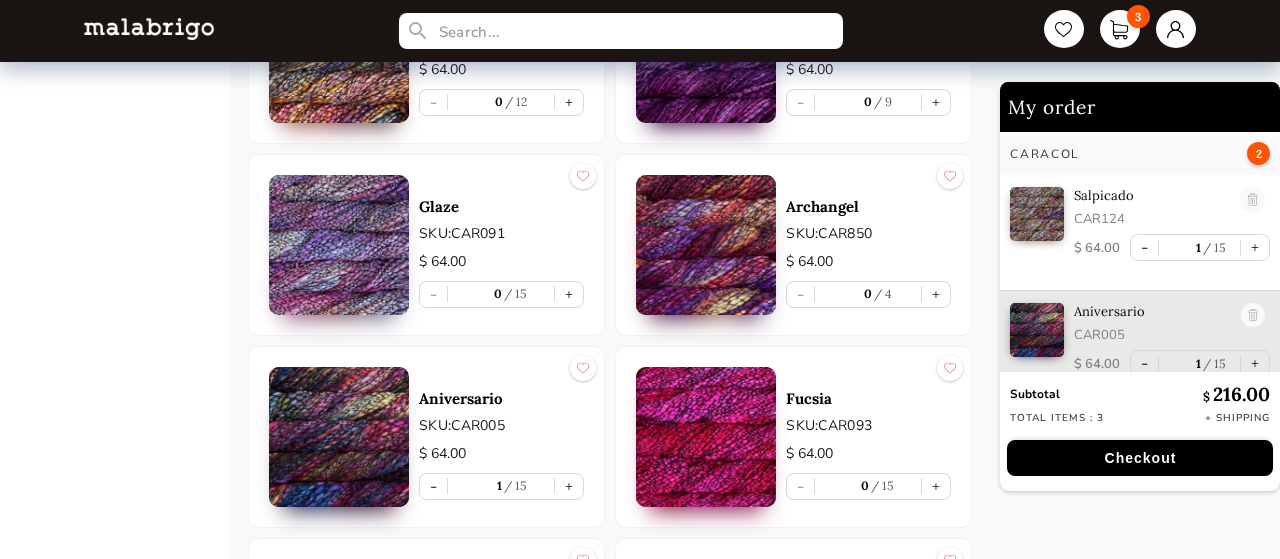 click on "Salpicado CAR124 $   64.00 - 1 15 +" at bounding box center [1140, 233] 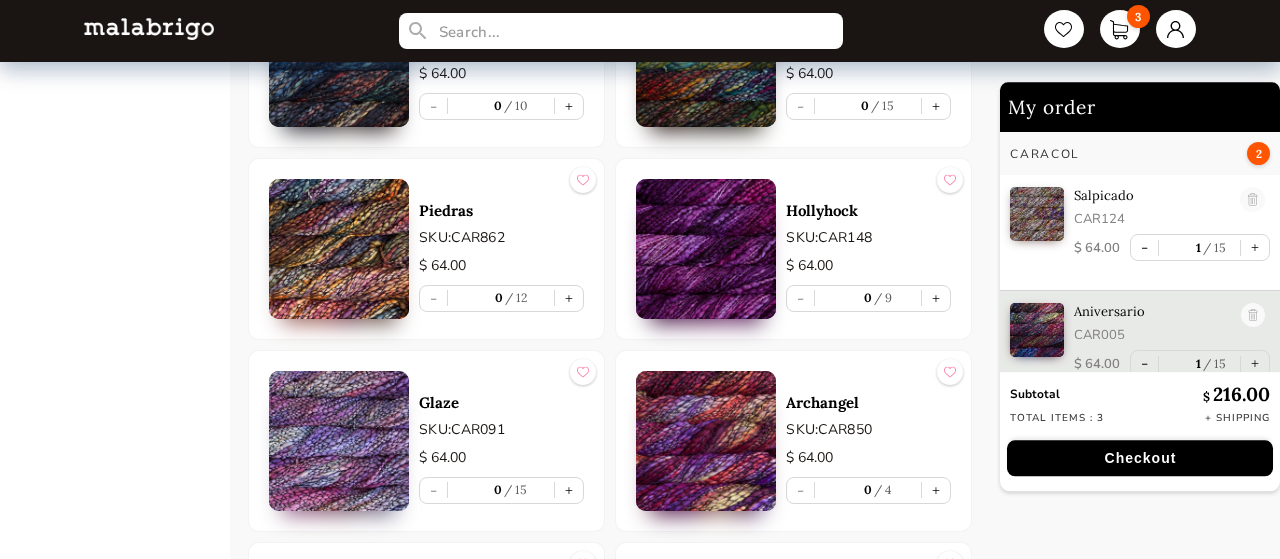 scroll, scrollTop: 2880, scrollLeft: 0, axis: vertical 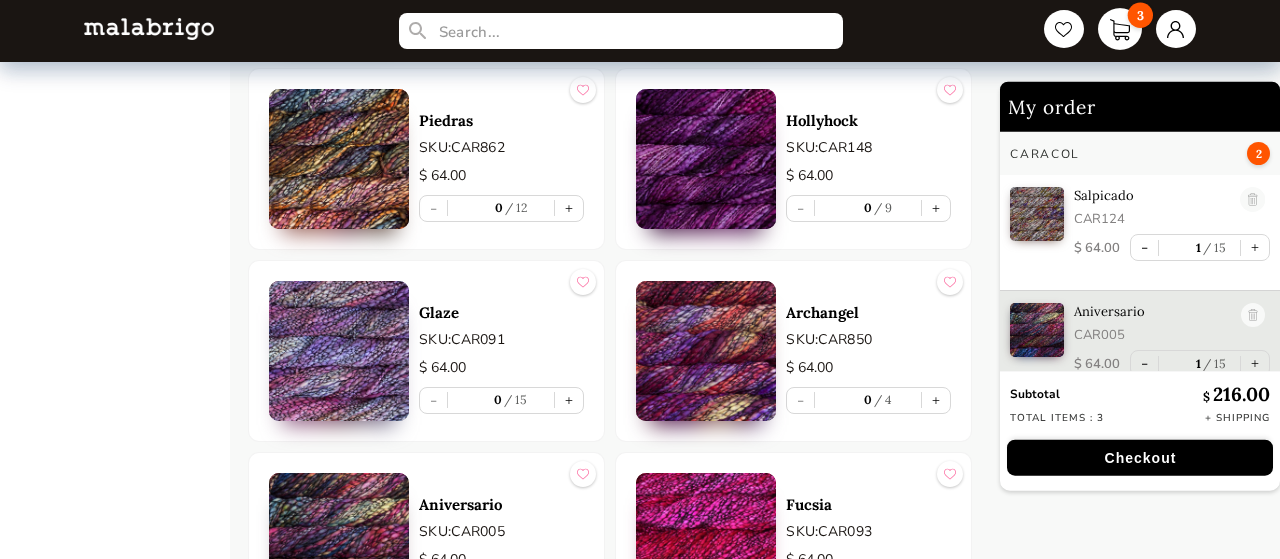 click on "3" at bounding box center [1120, 29] 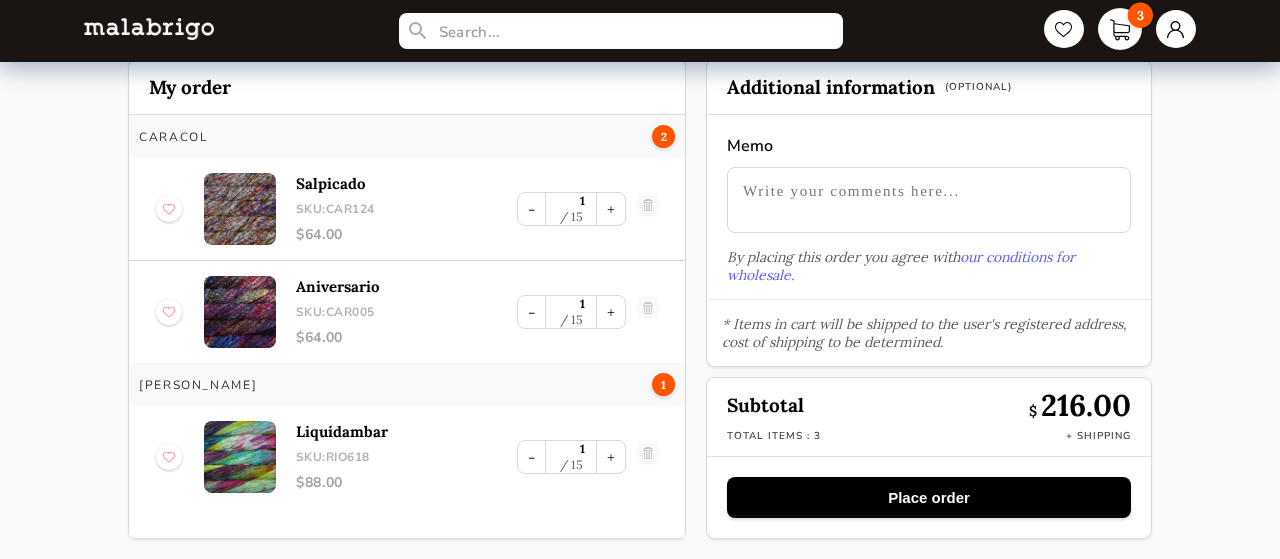 scroll, scrollTop: 47, scrollLeft: 0, axis: vertical 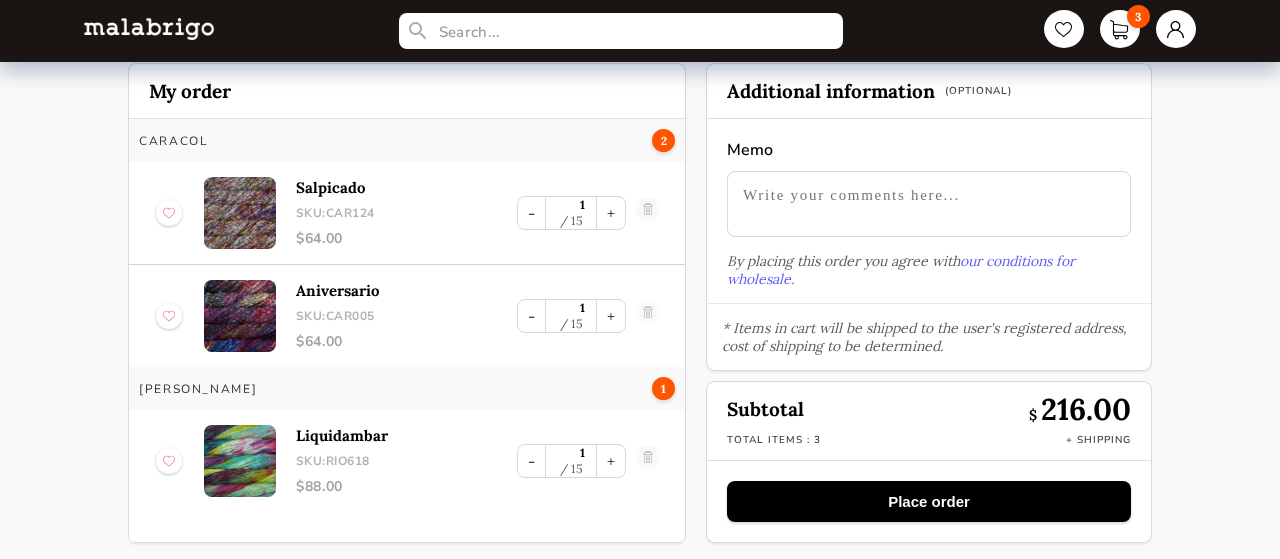 click on "Place order" at bounding box center (929, 501) 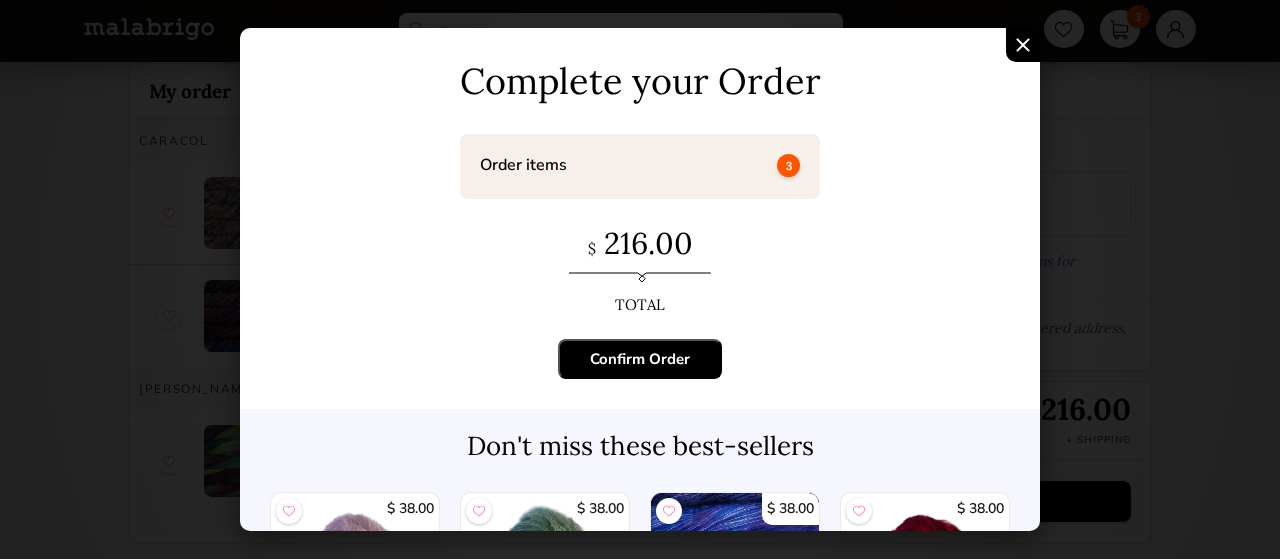 click on "Confirm Order" at bounding box center [640, 359] 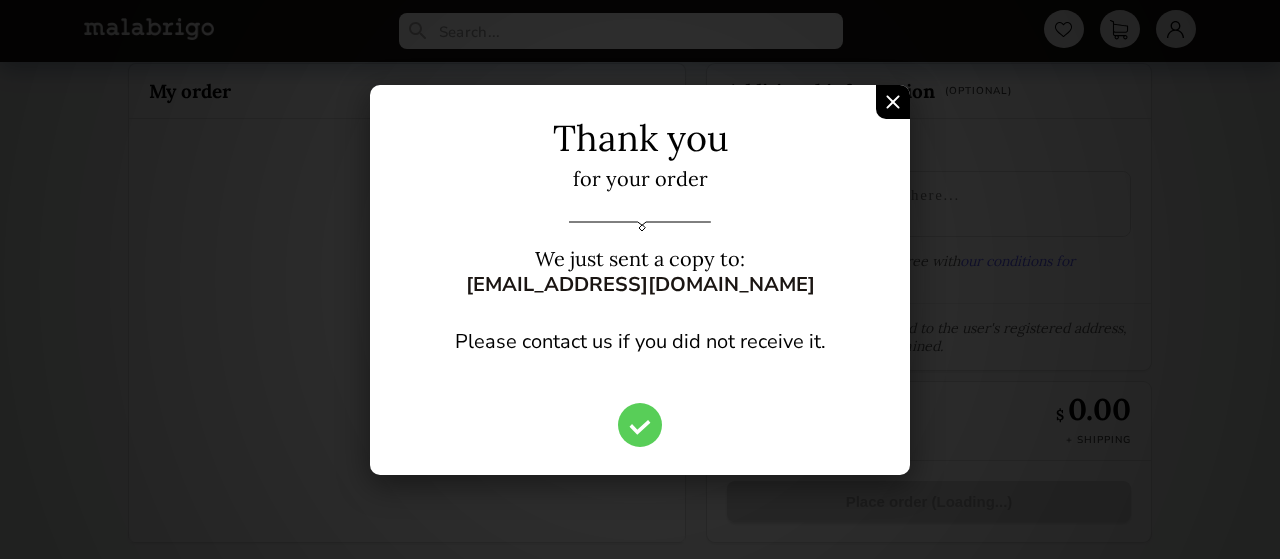 click at bounding box center [893, 102] 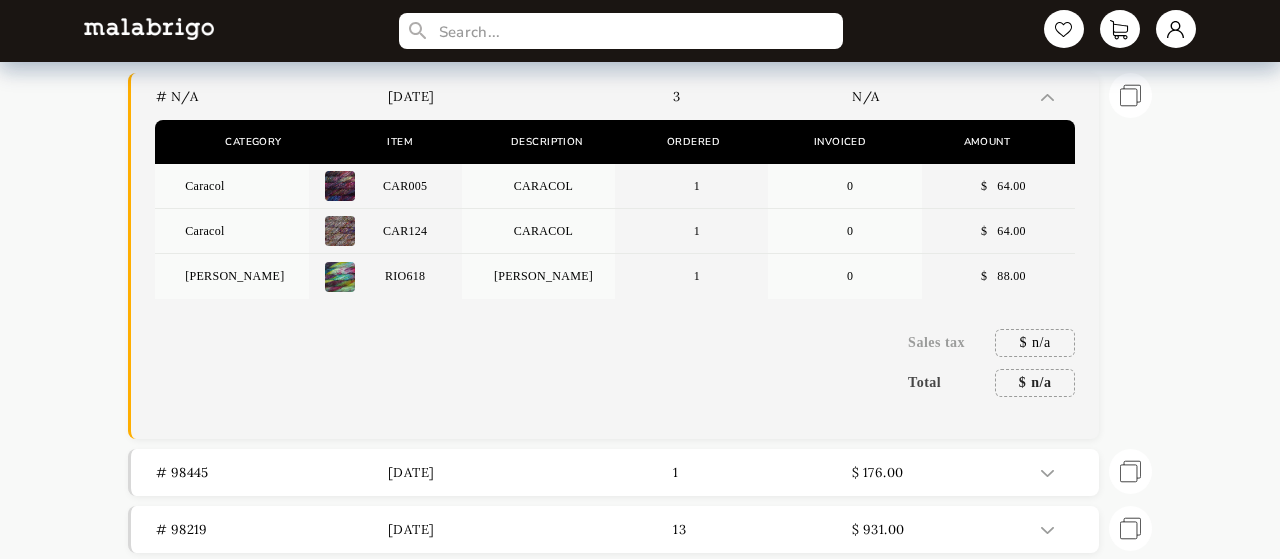 scroll, scrollTop: 0, scrollLeft: 0, axis: both 